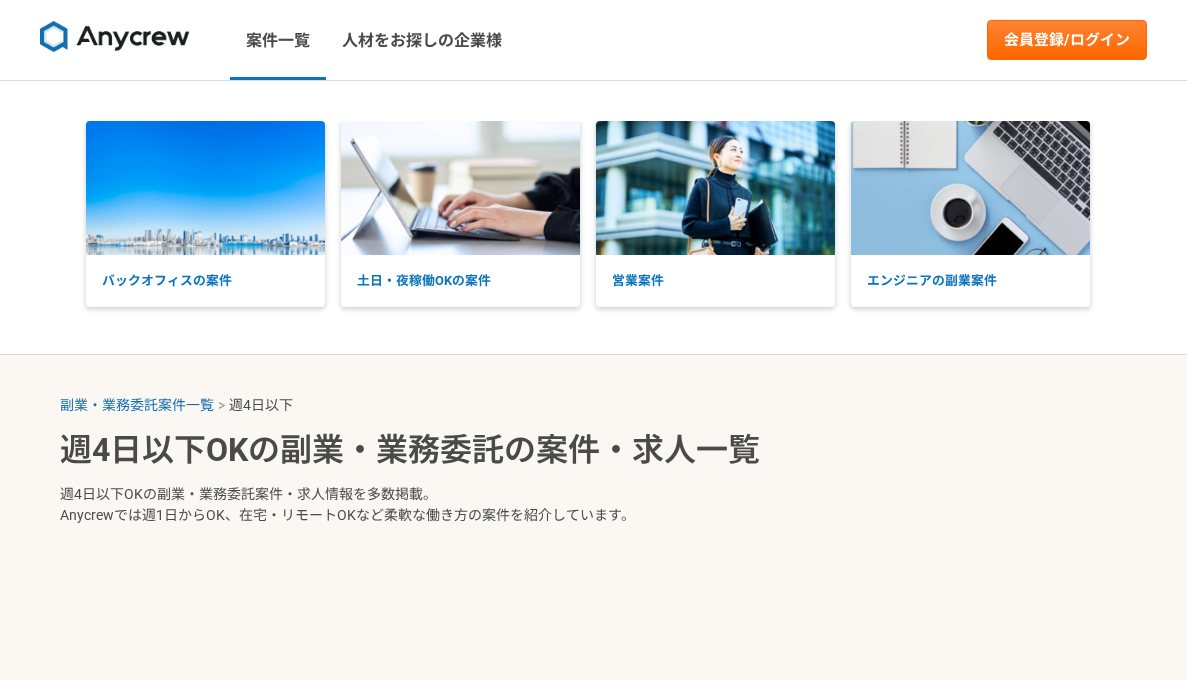 scroll, scrollTop: 0, scrollLeft: 0, axis: both 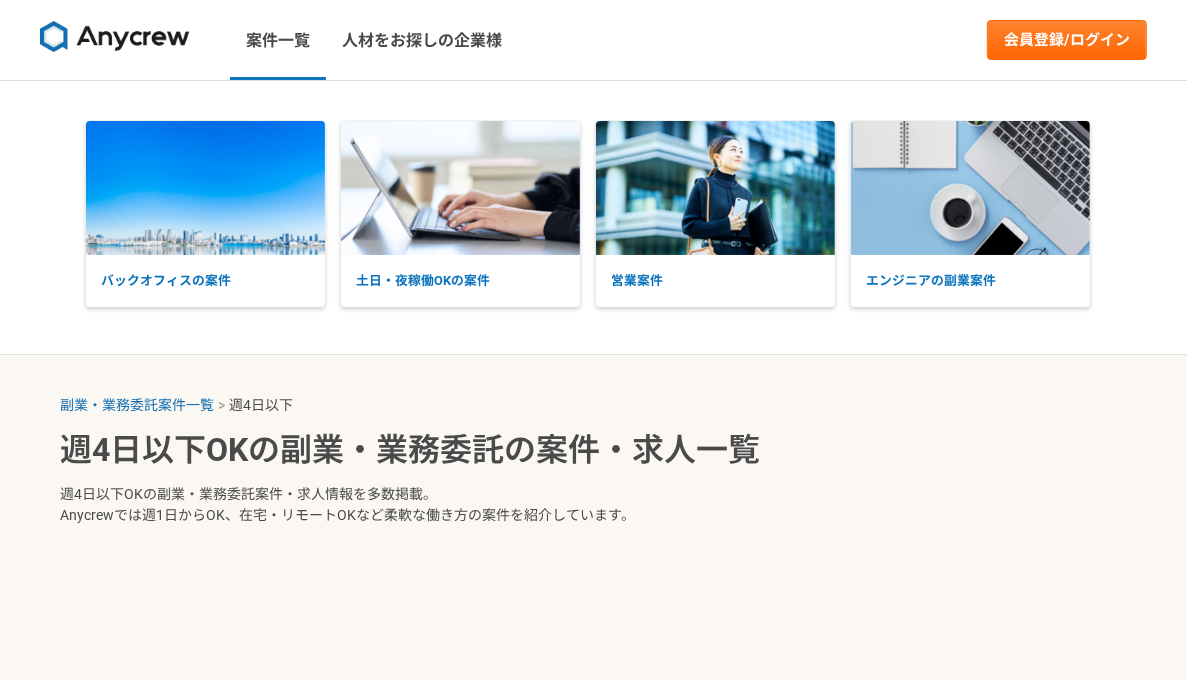 select on "4" 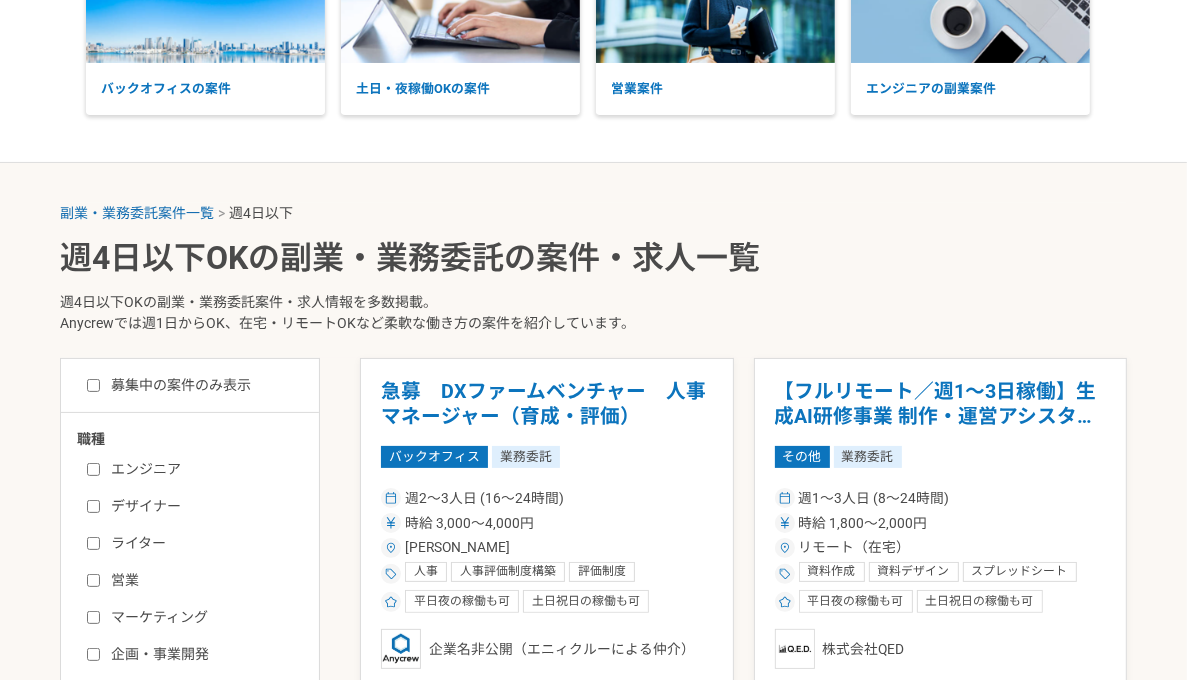 scroll, scrollTop: 400, scrollLeft: 0, axis: vertical 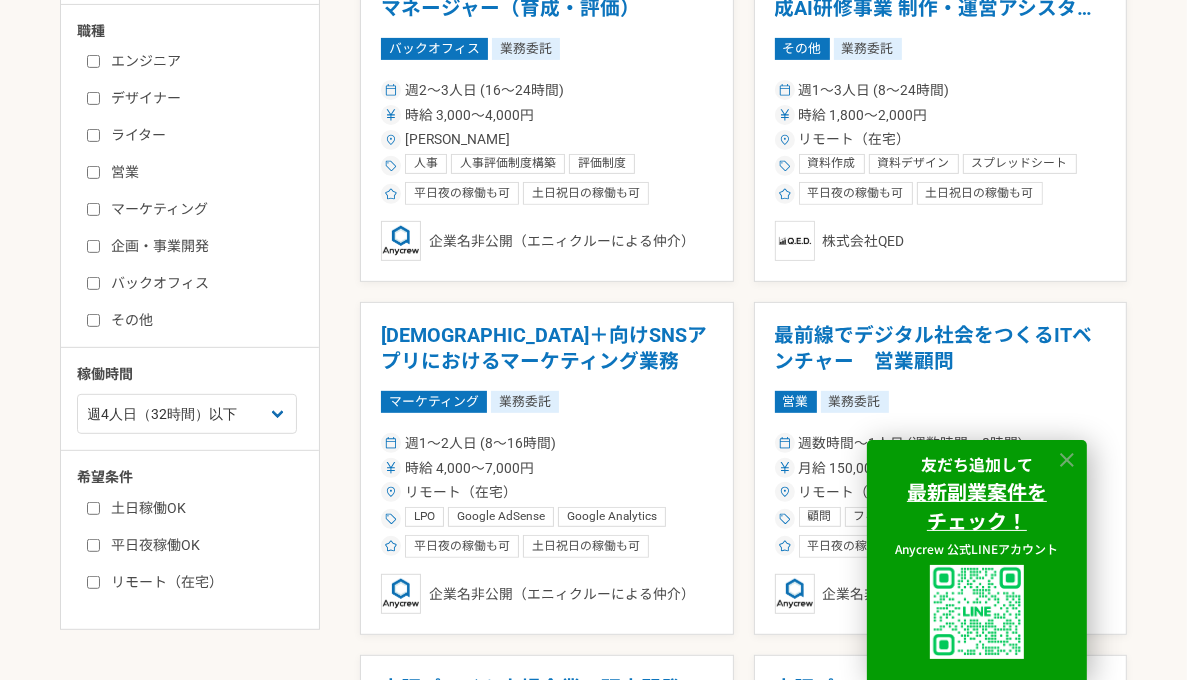 click 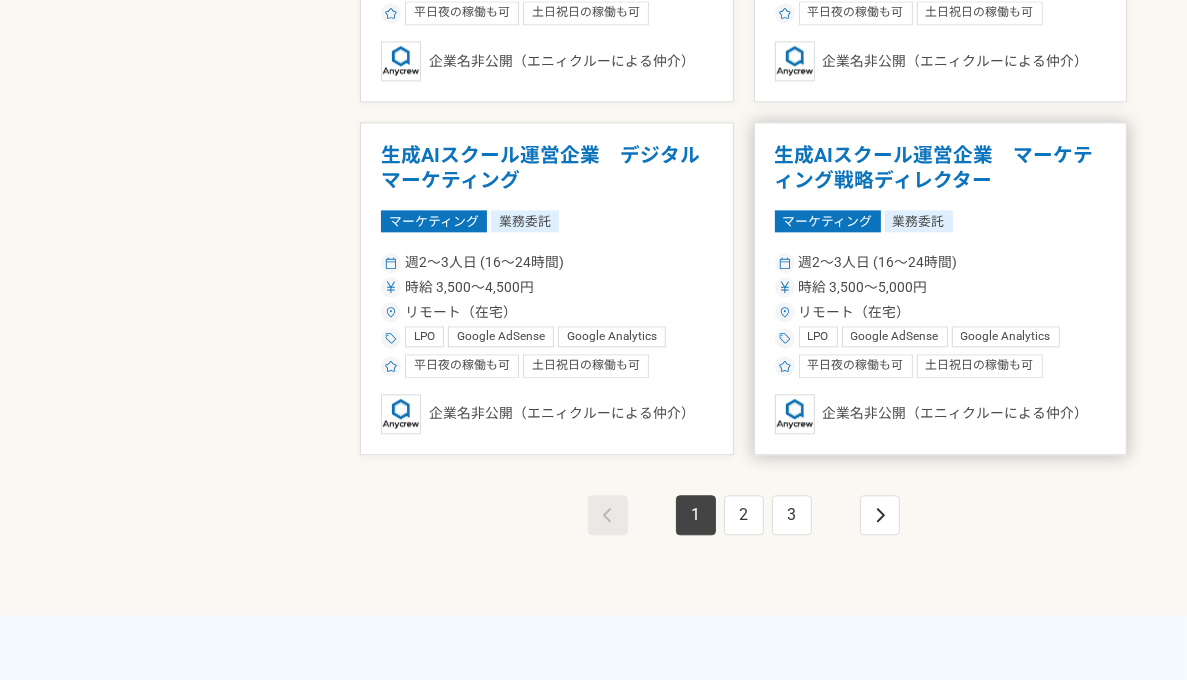 scroll, scrollTop: 3800, scrollLeft: 0, axis: vertical 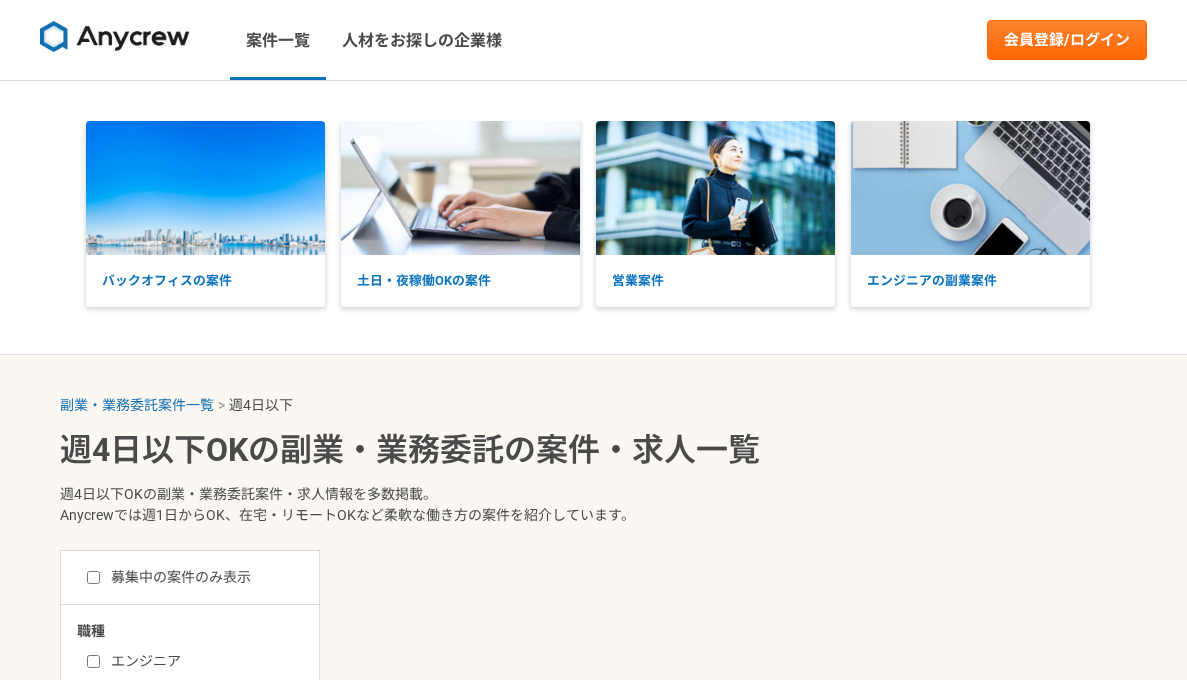 select on "4" 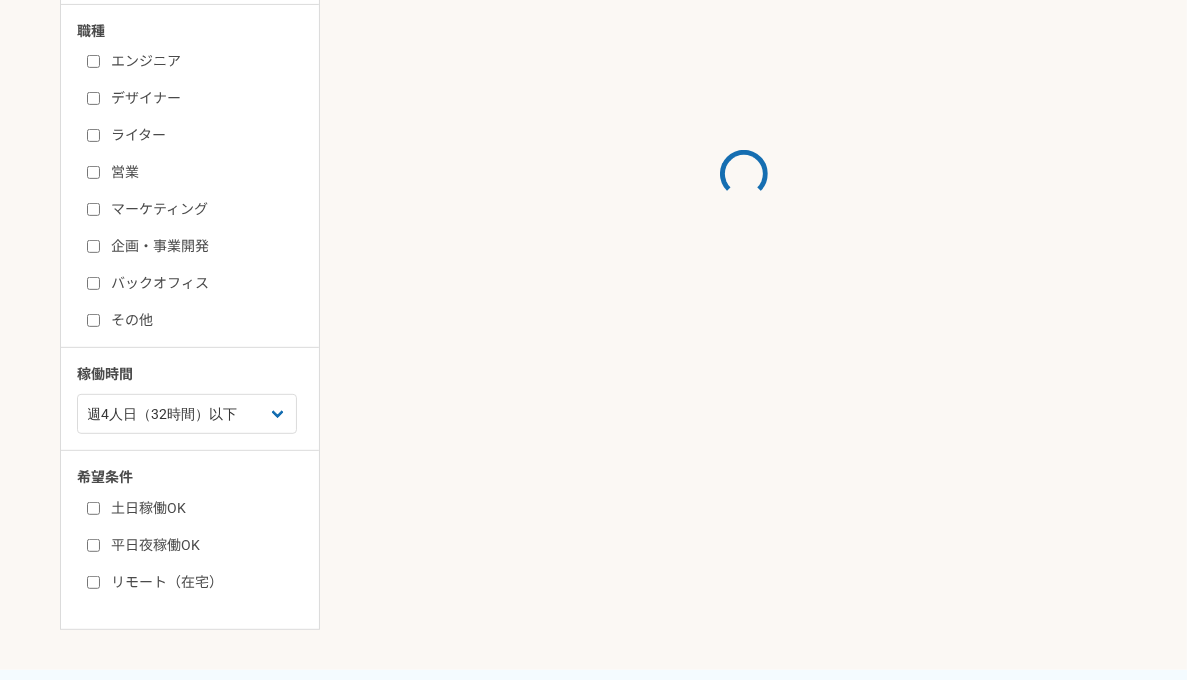 scroll, scrollTop: 0, scrollLeft: 0, axis: both 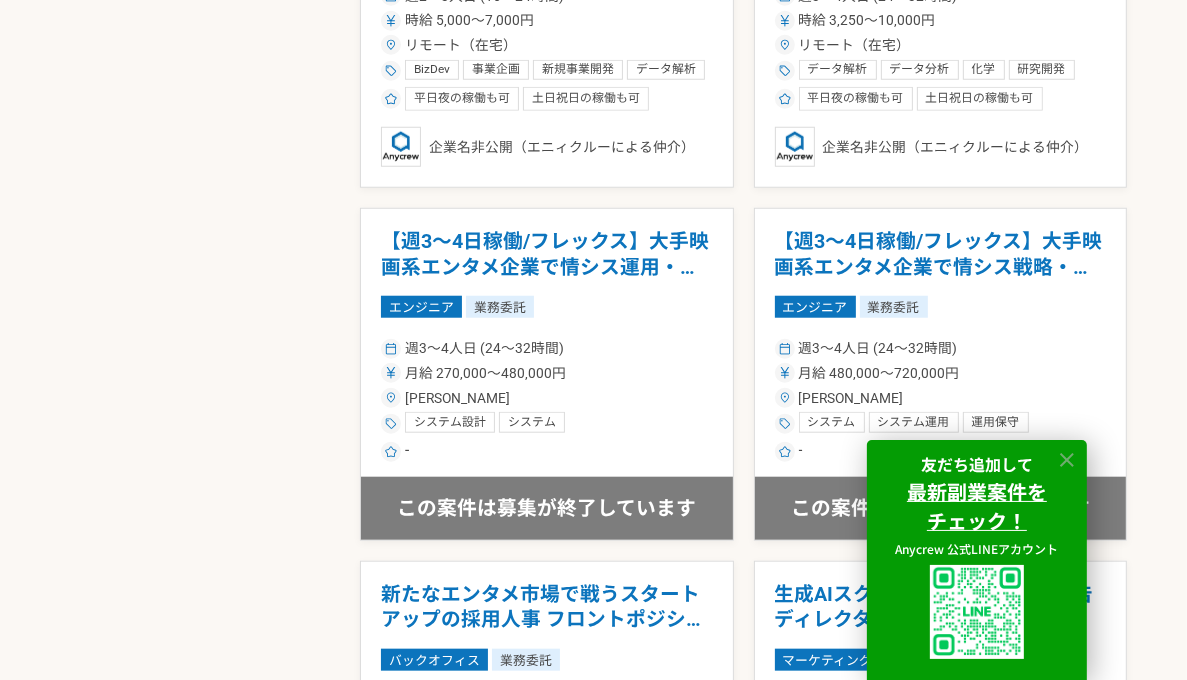 click 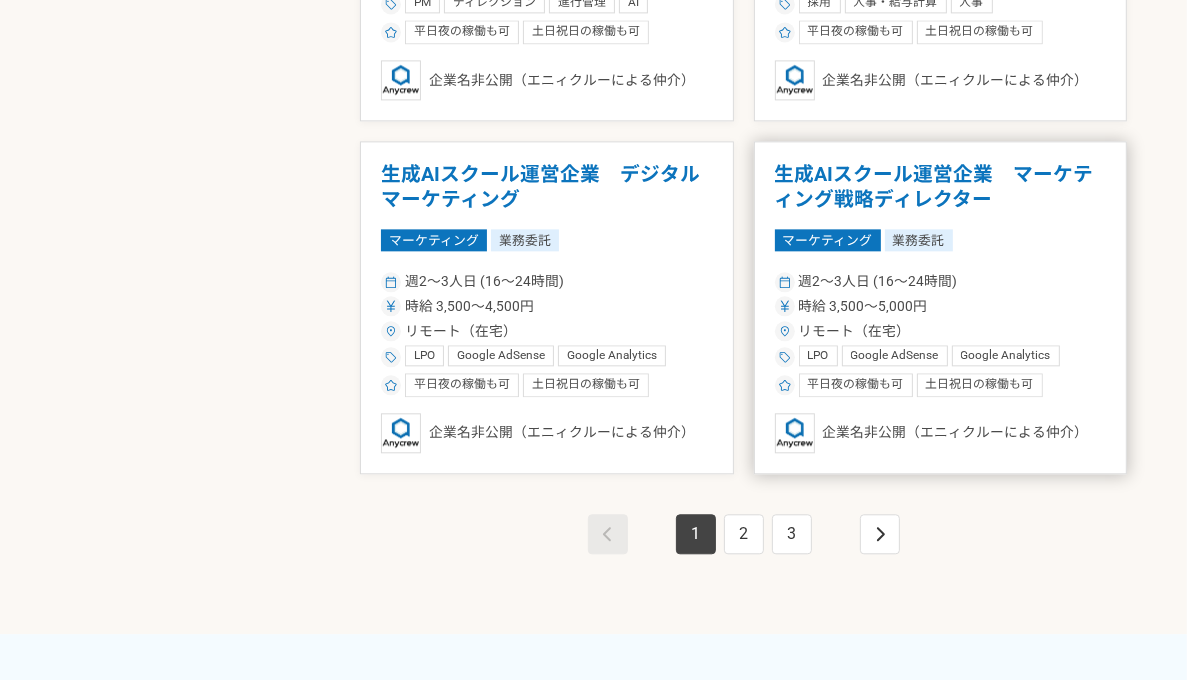 scroll, scrollTop: 3600, scrollLeft: 0, axis: vertical 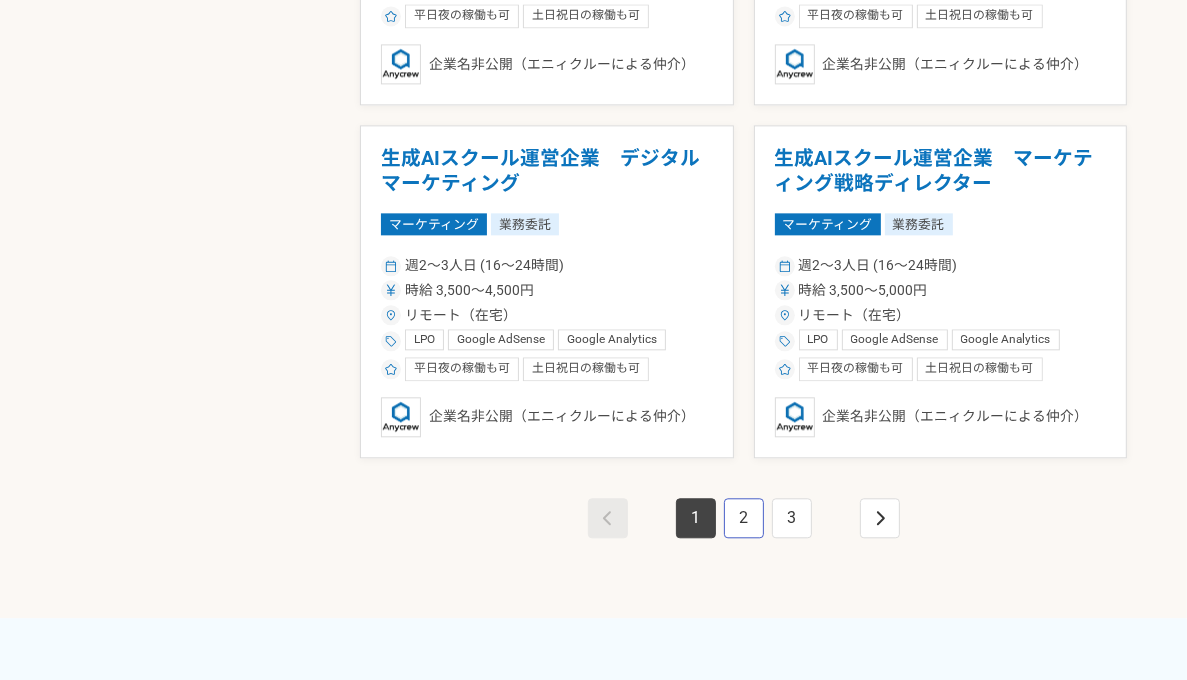 click on "2" at bounding box center (744, 518) 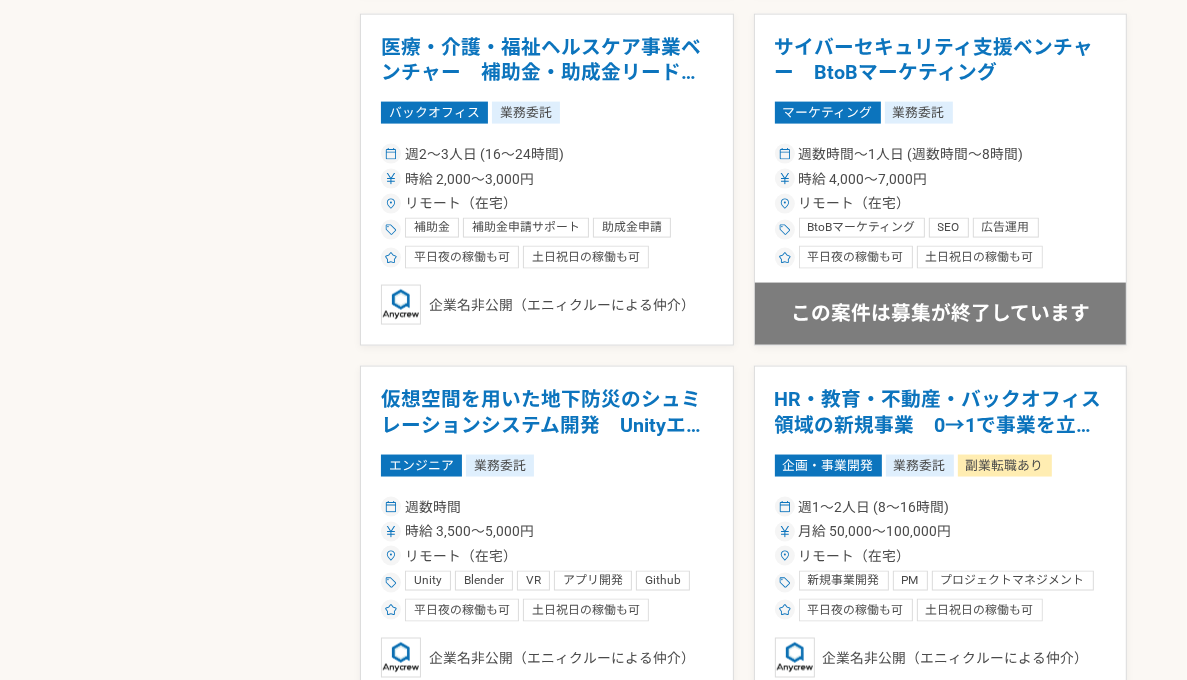 scroll, scrollTop: 2100, scrollLeft: 0, axis: vertical 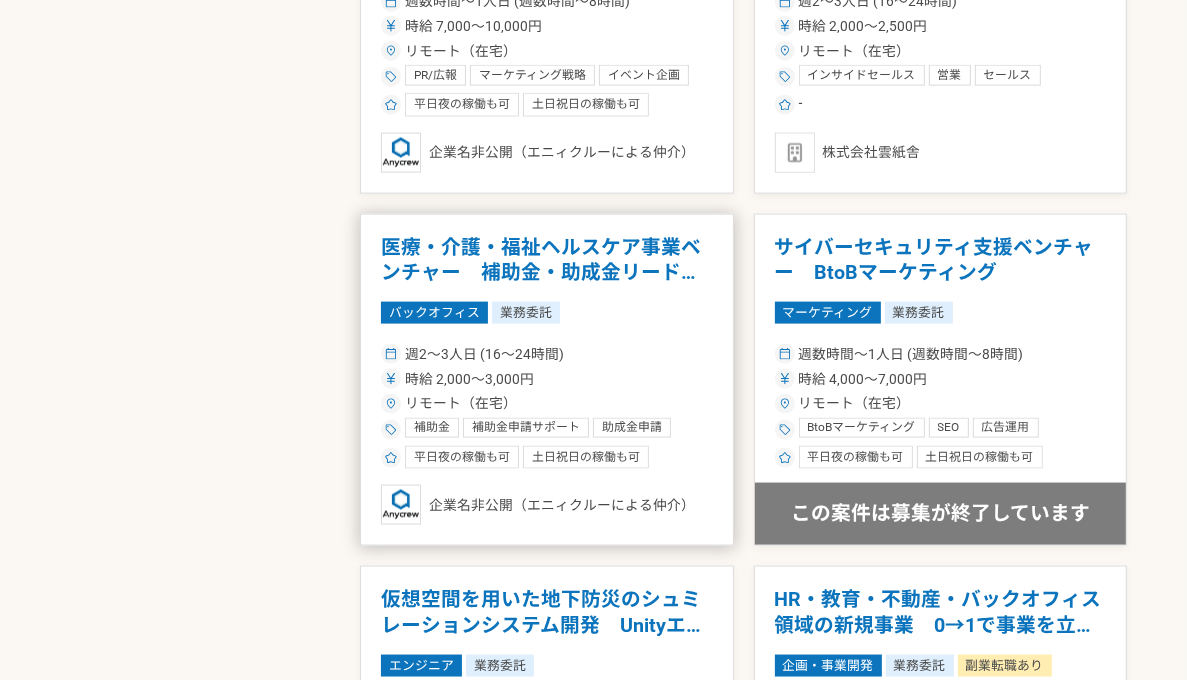 drag, startPoint x: 468, startPoint y: 261, endPoint x: 428, endPoint y: 299, distance: 55.17246 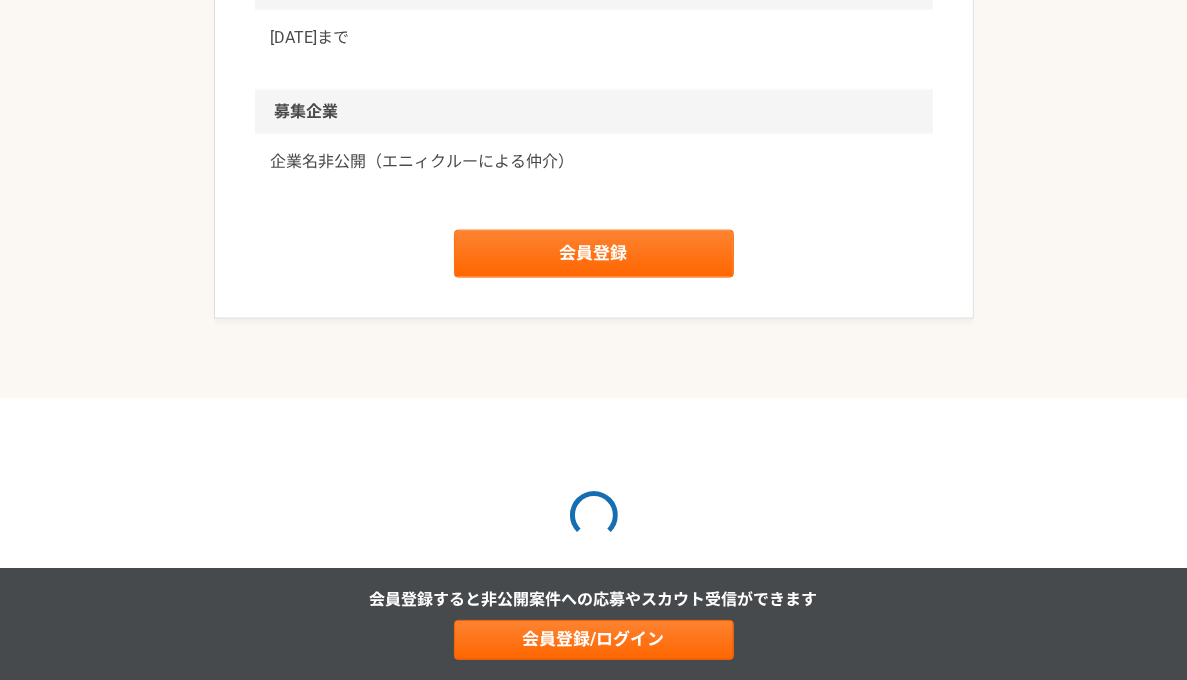 click on "医療・介護・福祉ヘルスケア事業ベンチャー　補助金・助成金リード業務" at bounding box center (594, -1850) 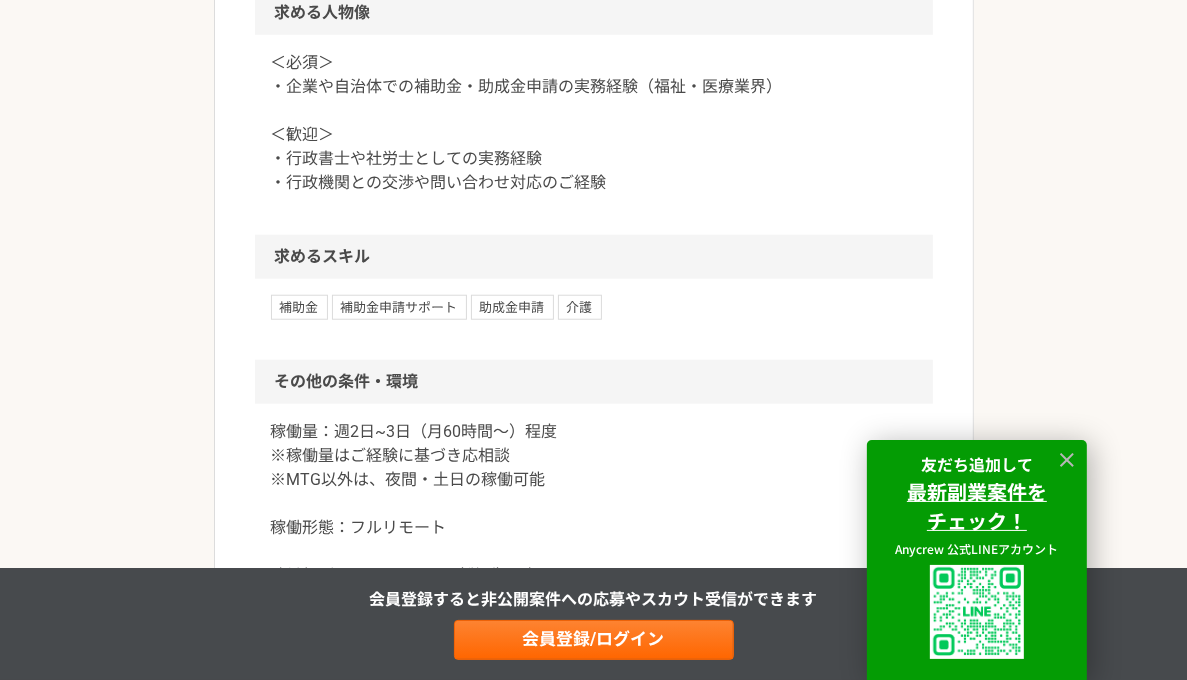 scroll, scrollTop: 1400, scrollLeft: 0, axis: vertical 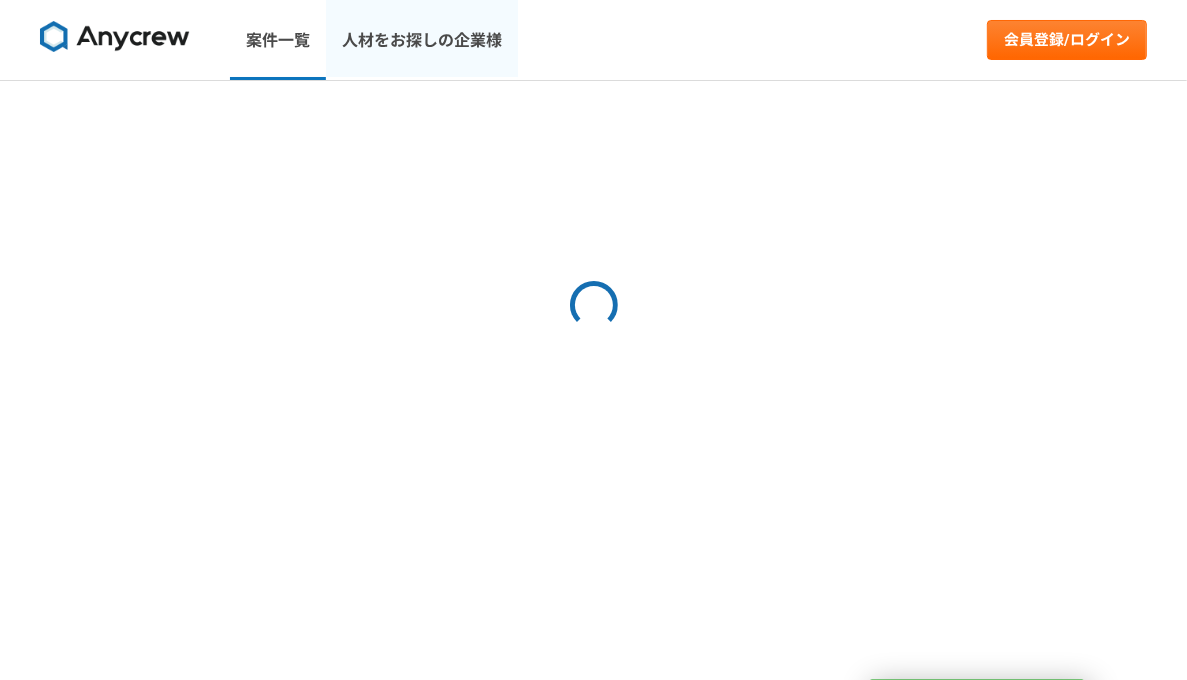 select on "4" 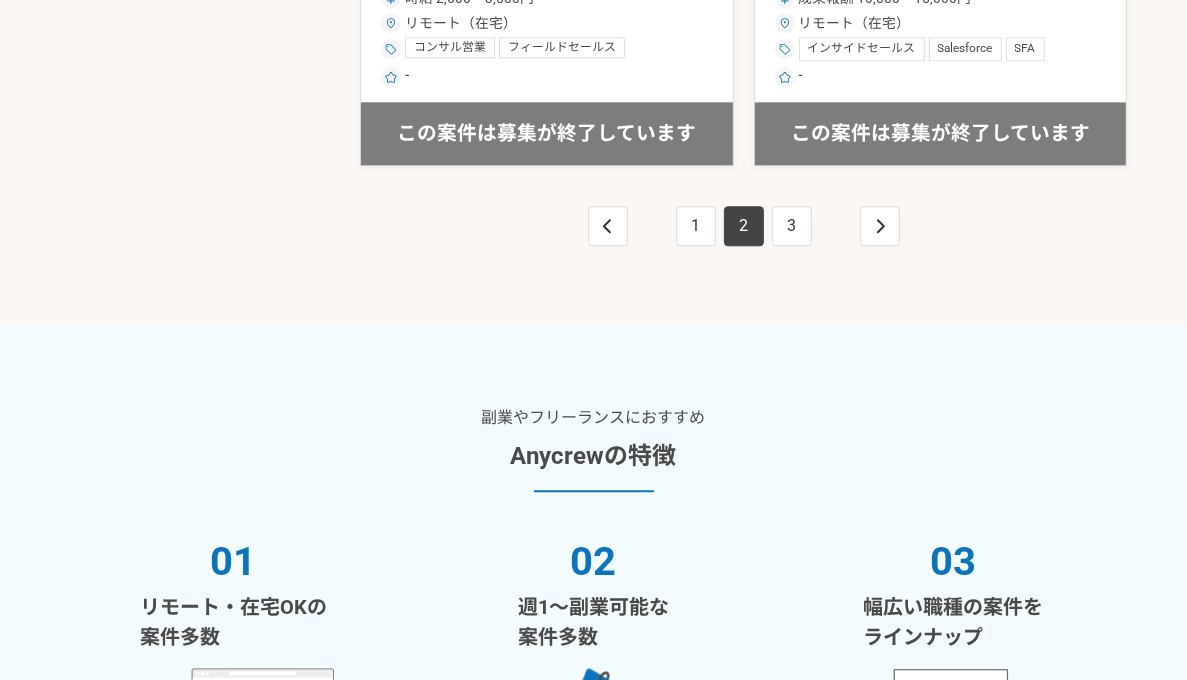 scroll, scrollTop: 3900, scrollLeft: 0, axis: vertical 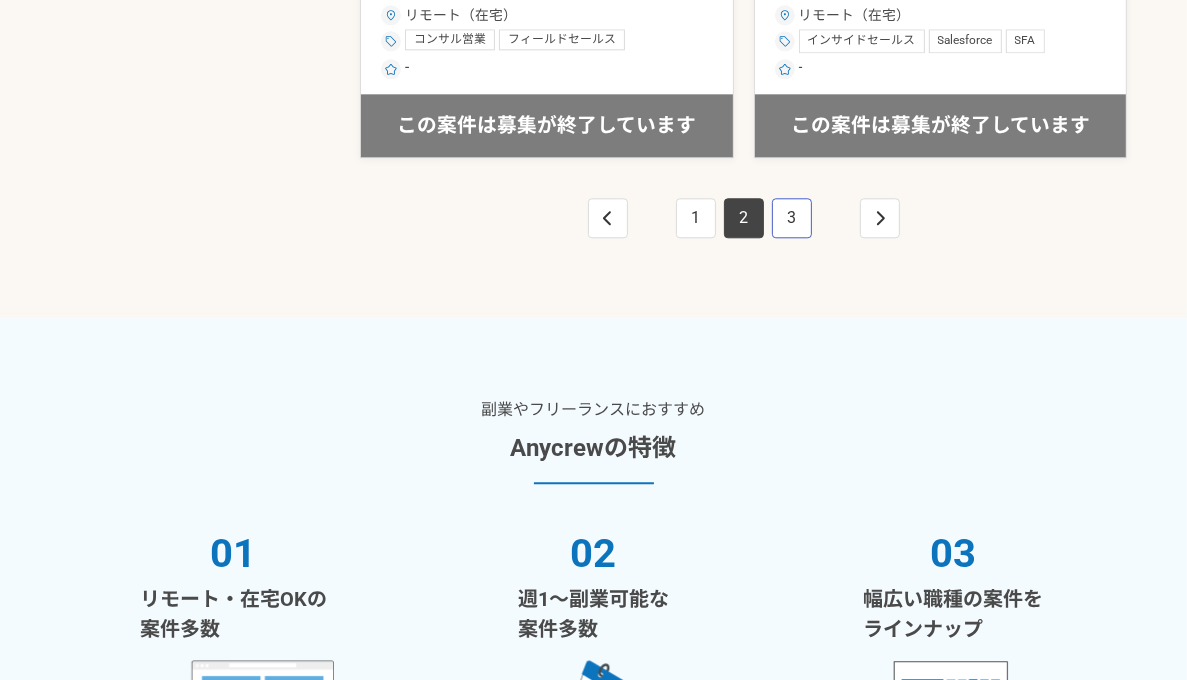 click on "3" at bounding box center (792, 218) 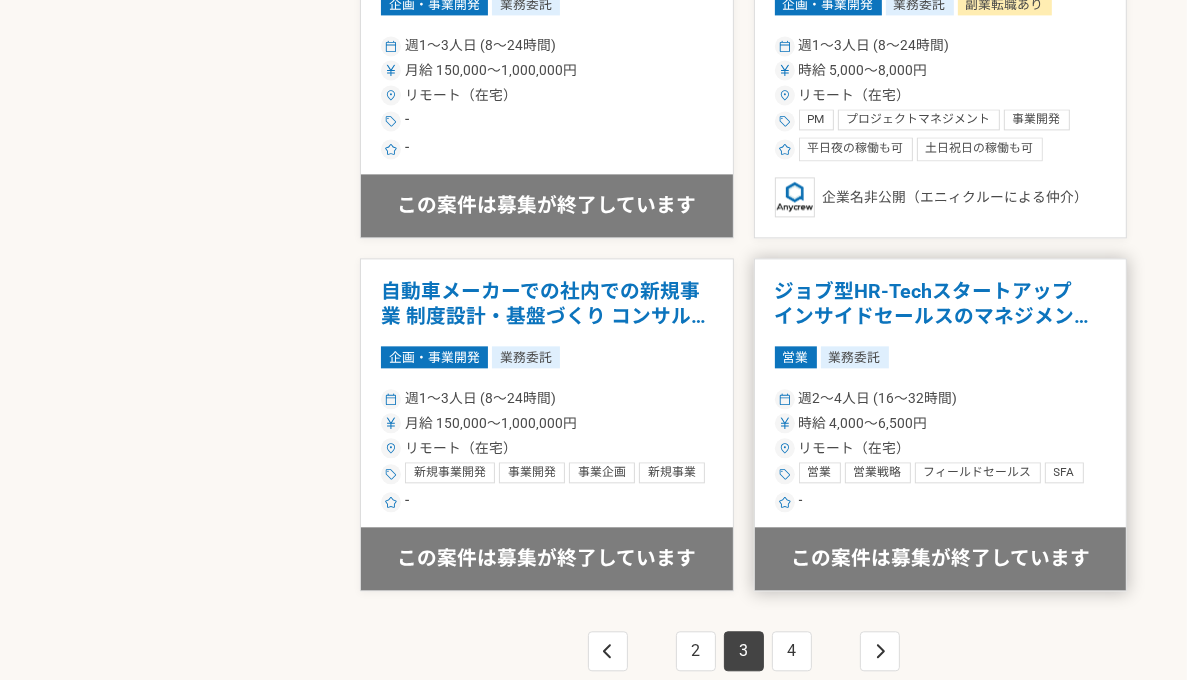 scroll, scrollTop: 3700, scrollLeft: 0, axis: vertical 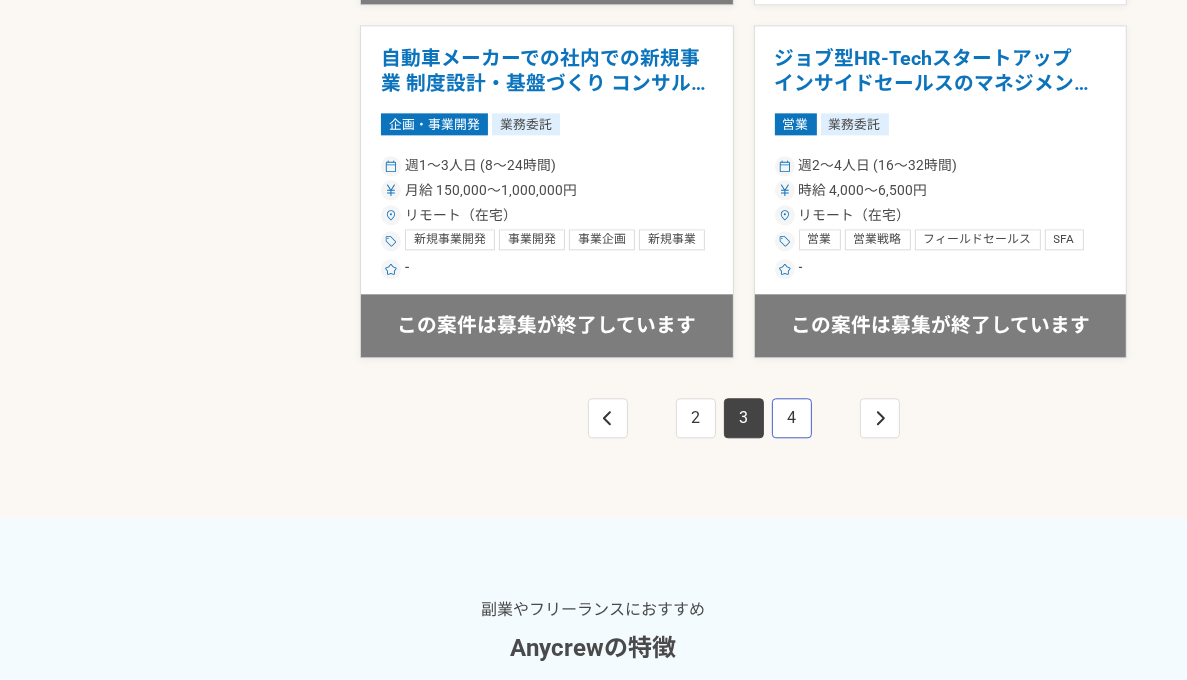 click on "4" at bounding box center (792, 418) 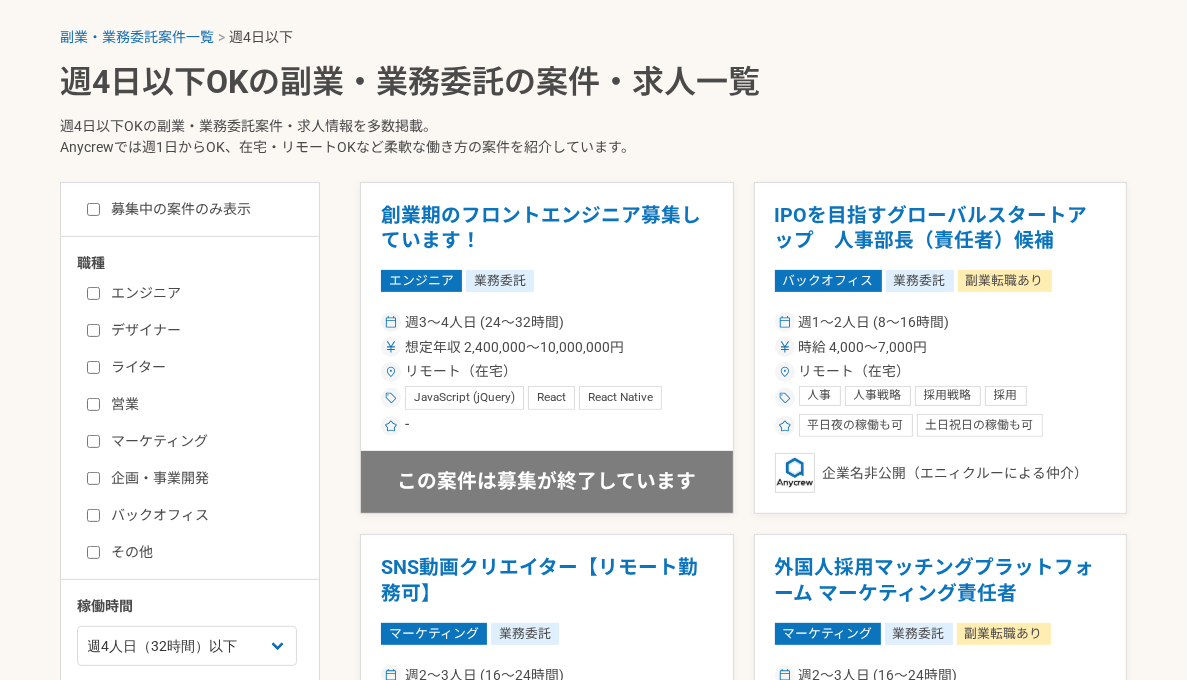 scroll, scrollTop: 400, scrollLeft: 0, axis: vertical 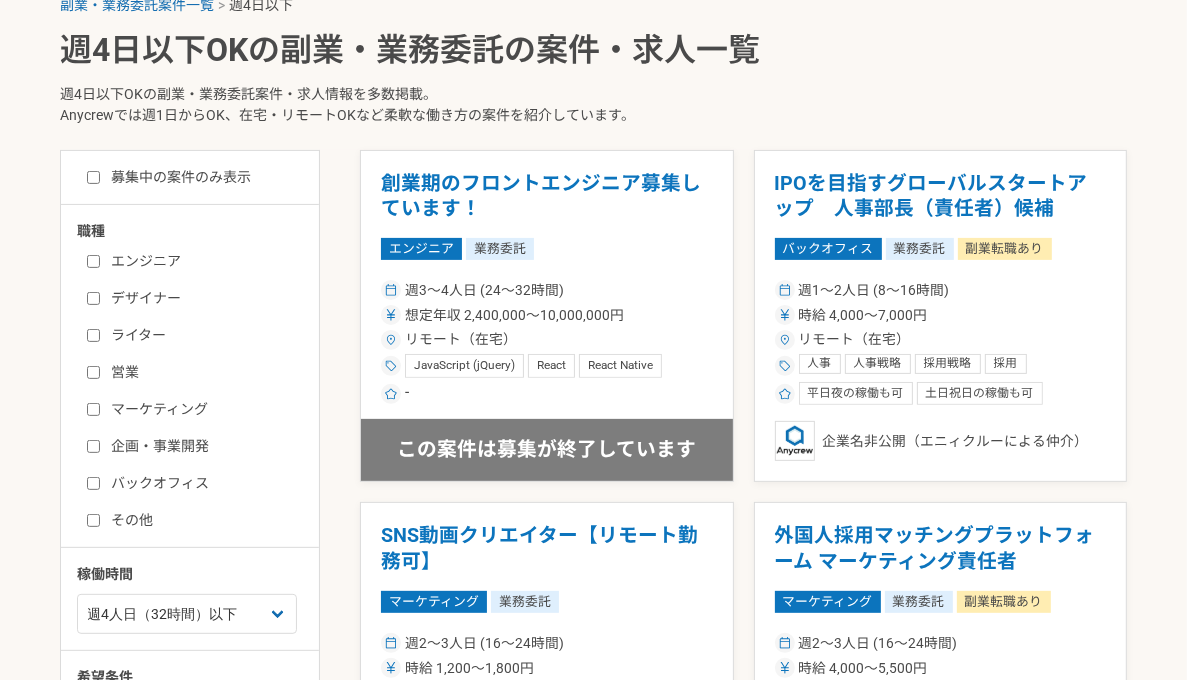 click on "募集中の案件のみ表示" at bounding box center [169, 177] 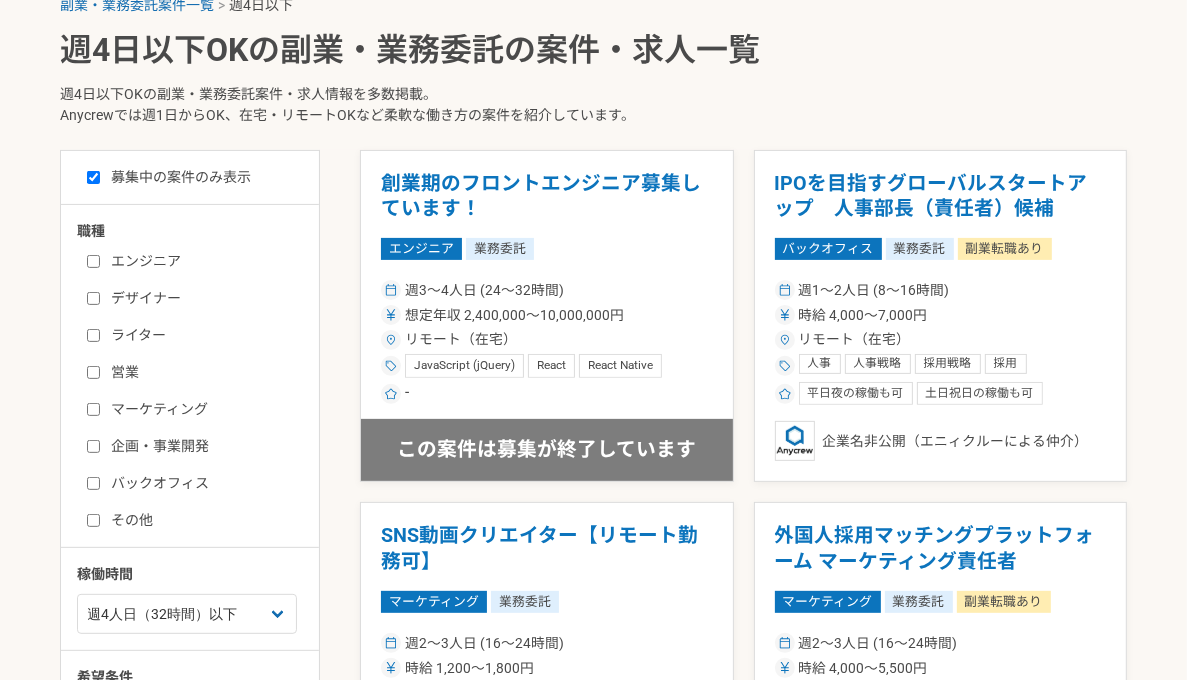 checkbox on "true" 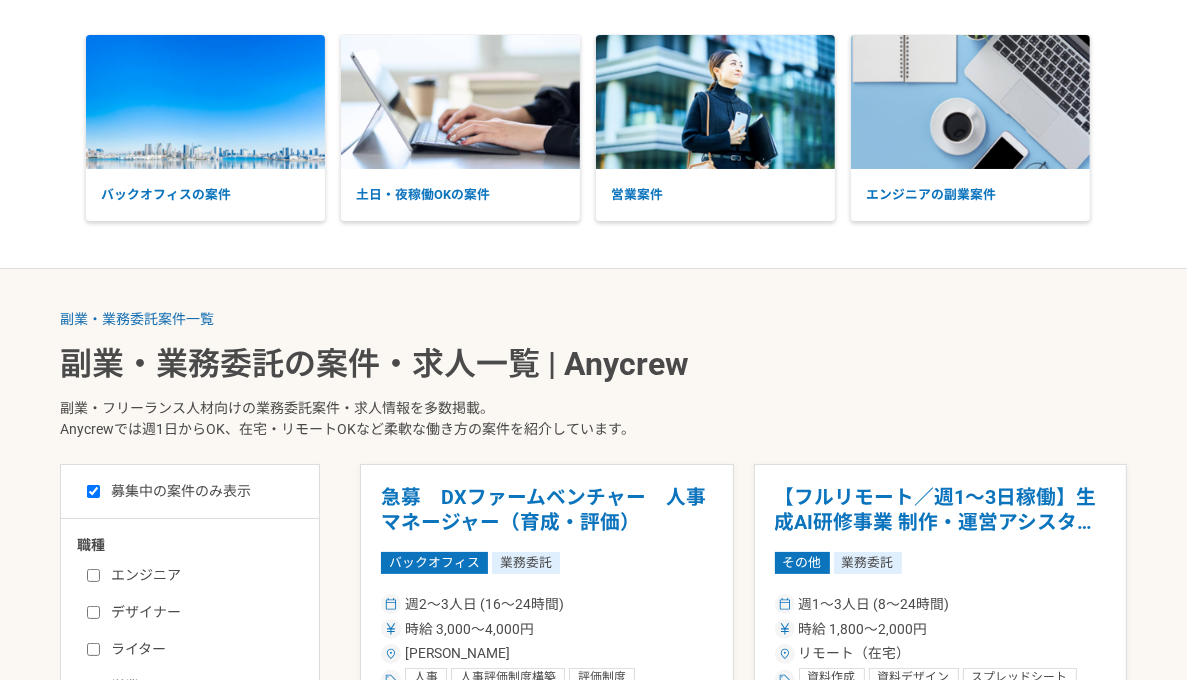 scroll, scrollTop: 600, scrollLeft: 0, axis: vertical 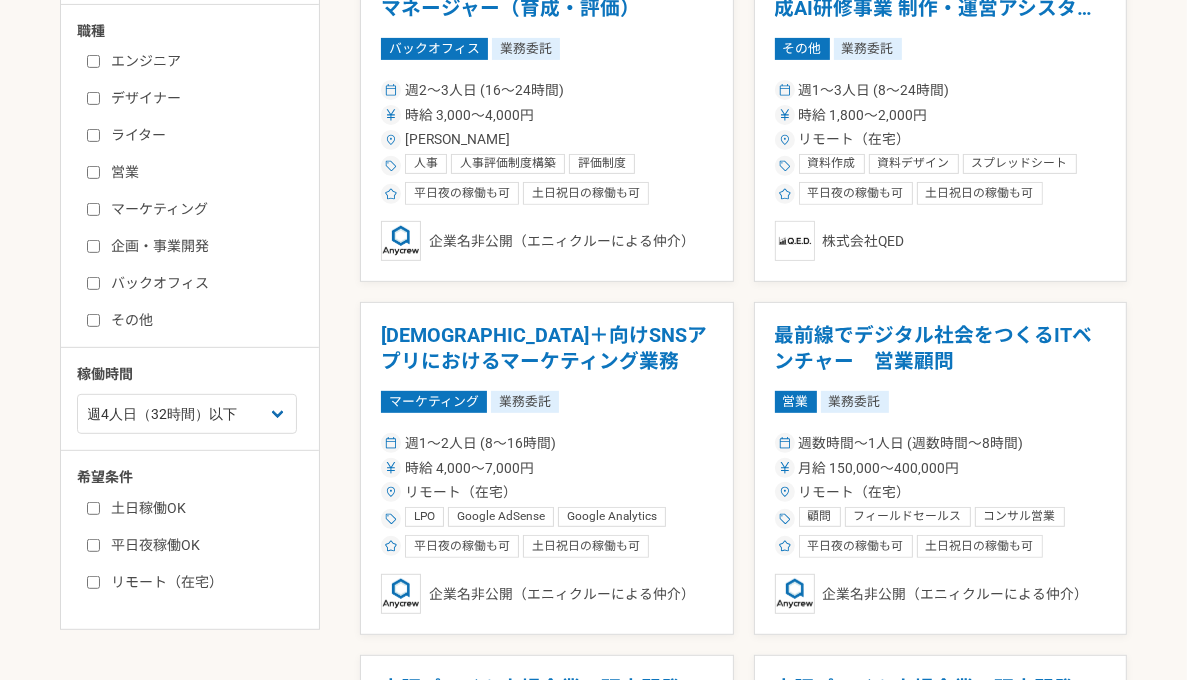 click on "リモート（在宅）" at bounding box center (202, 582) 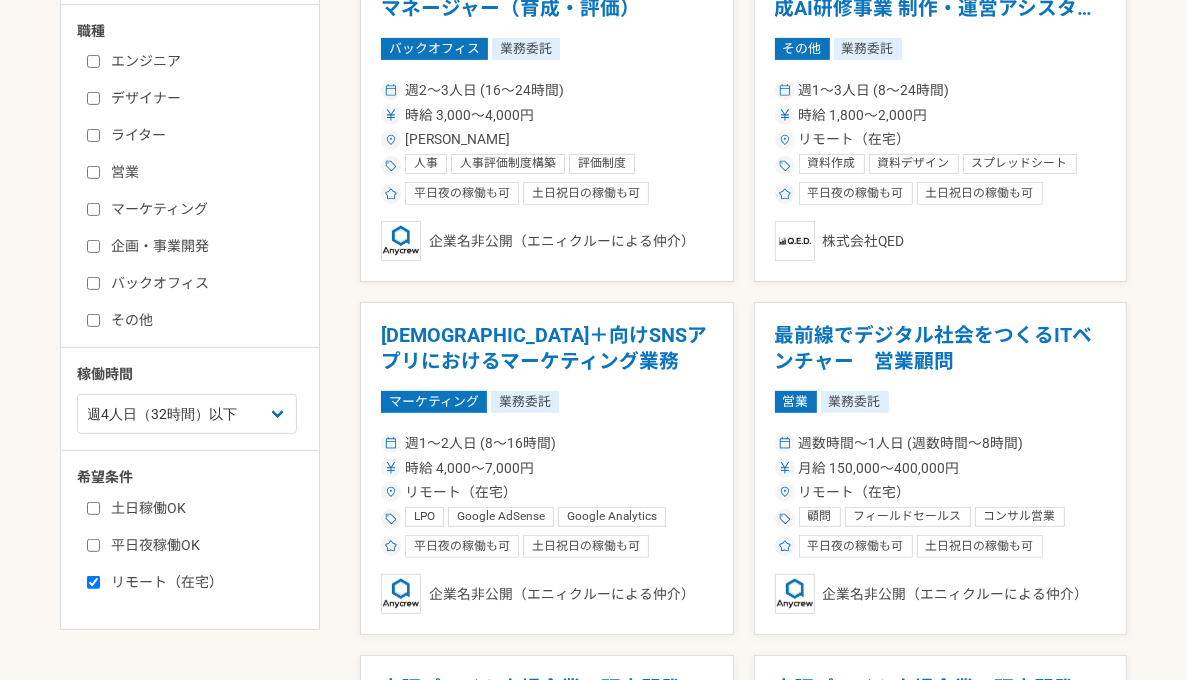 checkbox on "true" 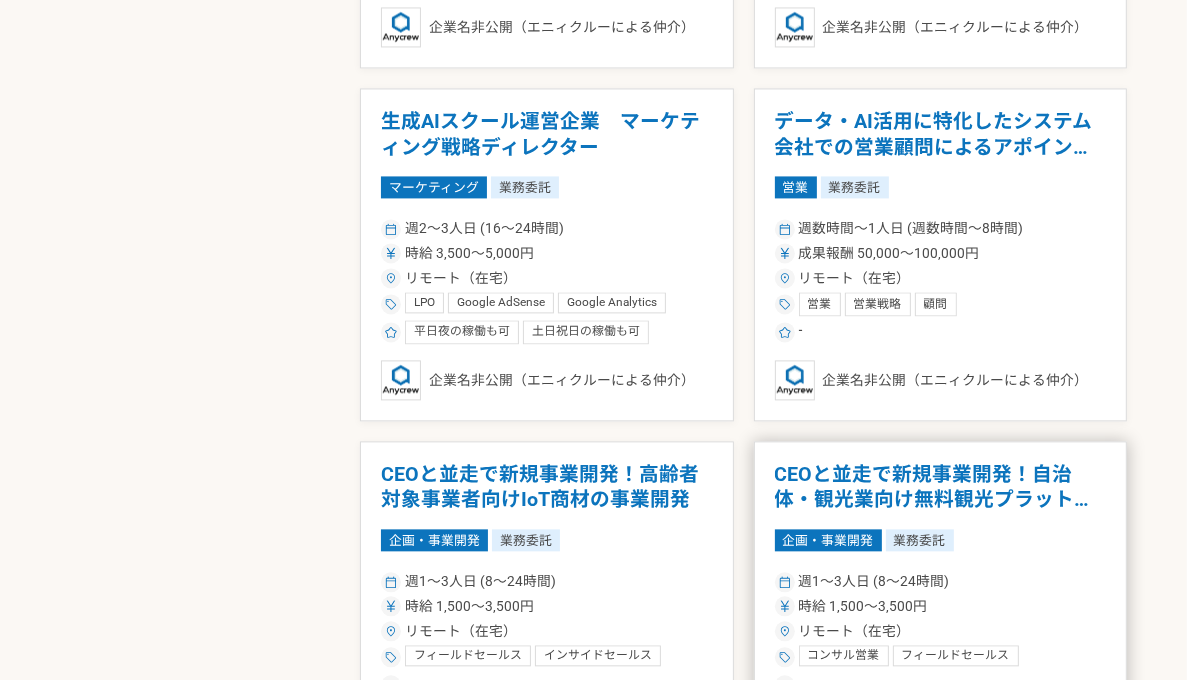 scroll, scrollTop: 3600, scrollLeft: 0, axis: vertical 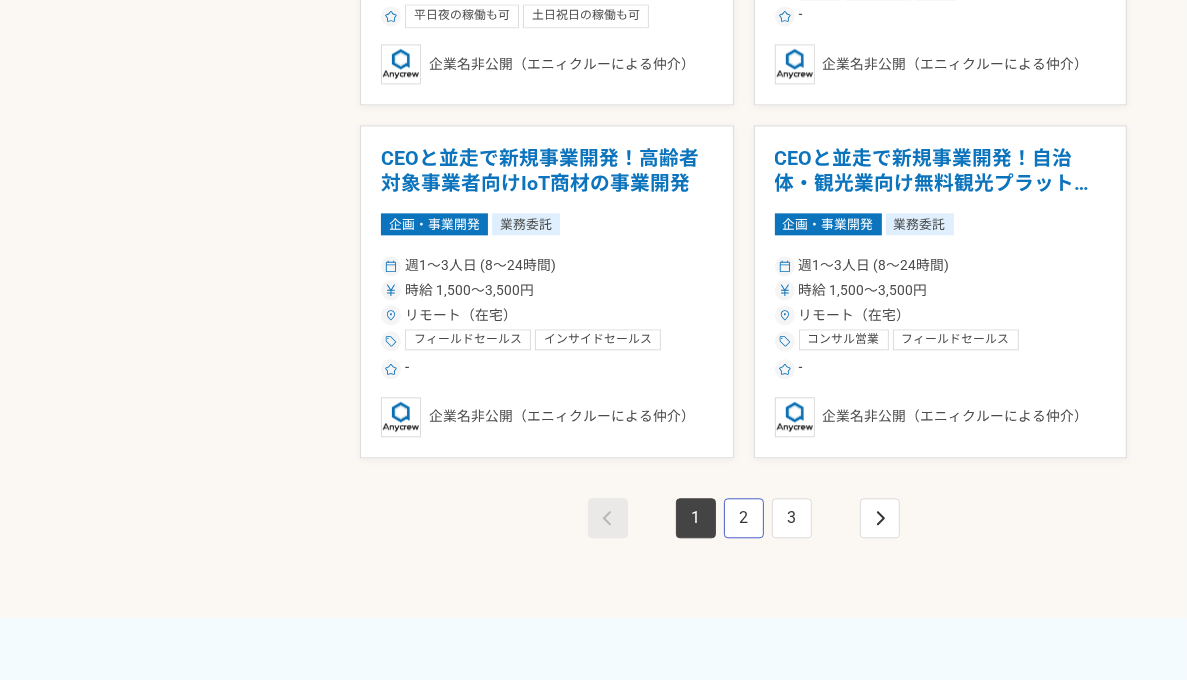 click on "2" at bounding box center [744, 518] 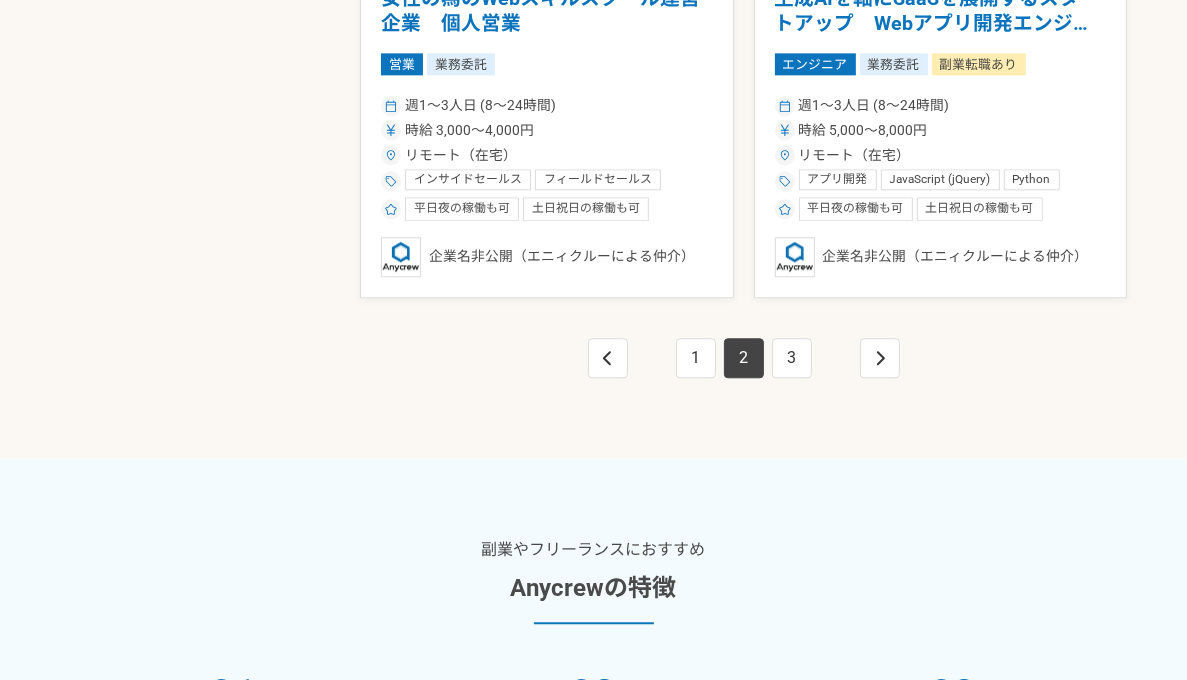scroll, scrollTop: 3700, scrollLeft: 0, axis: vertical 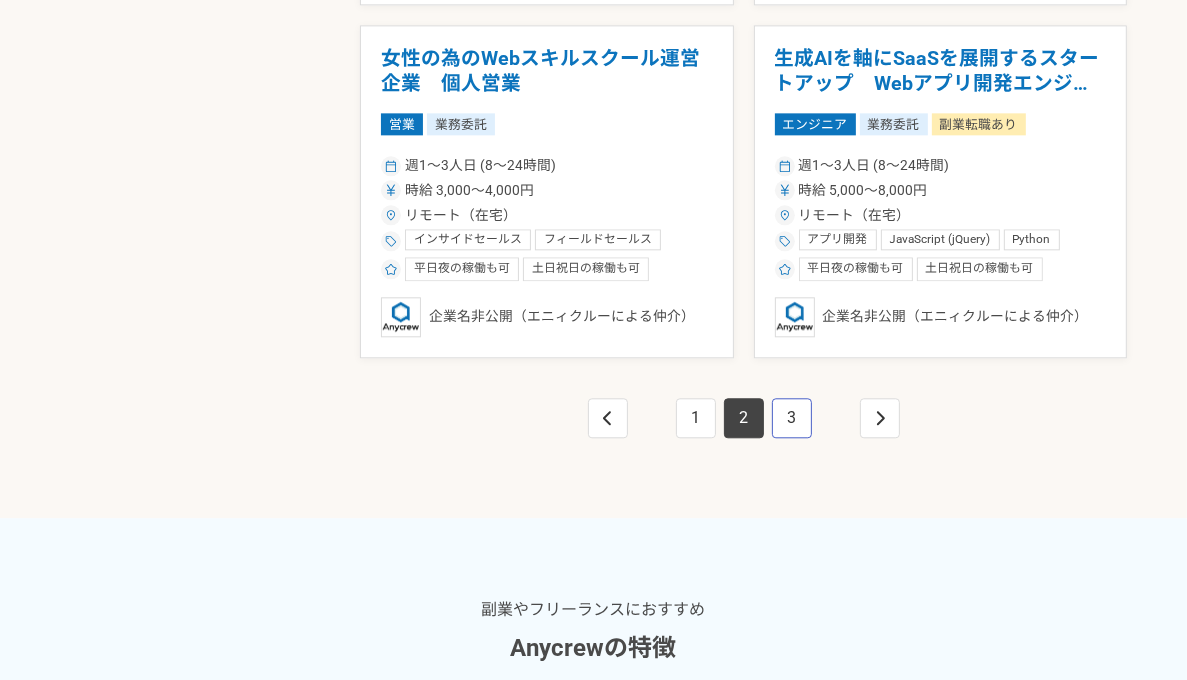 click on "3" at bounding box center (792, 418) 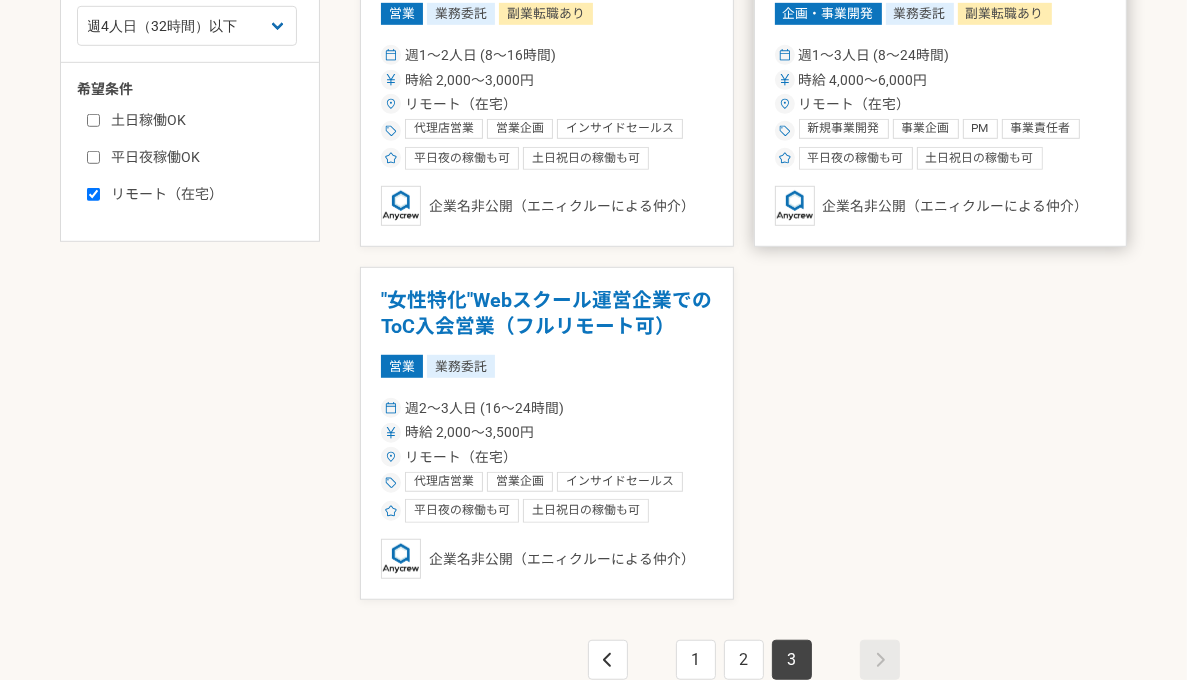 scroll, scrollTop: 1000, scrollLeft: 0, axis: vertical 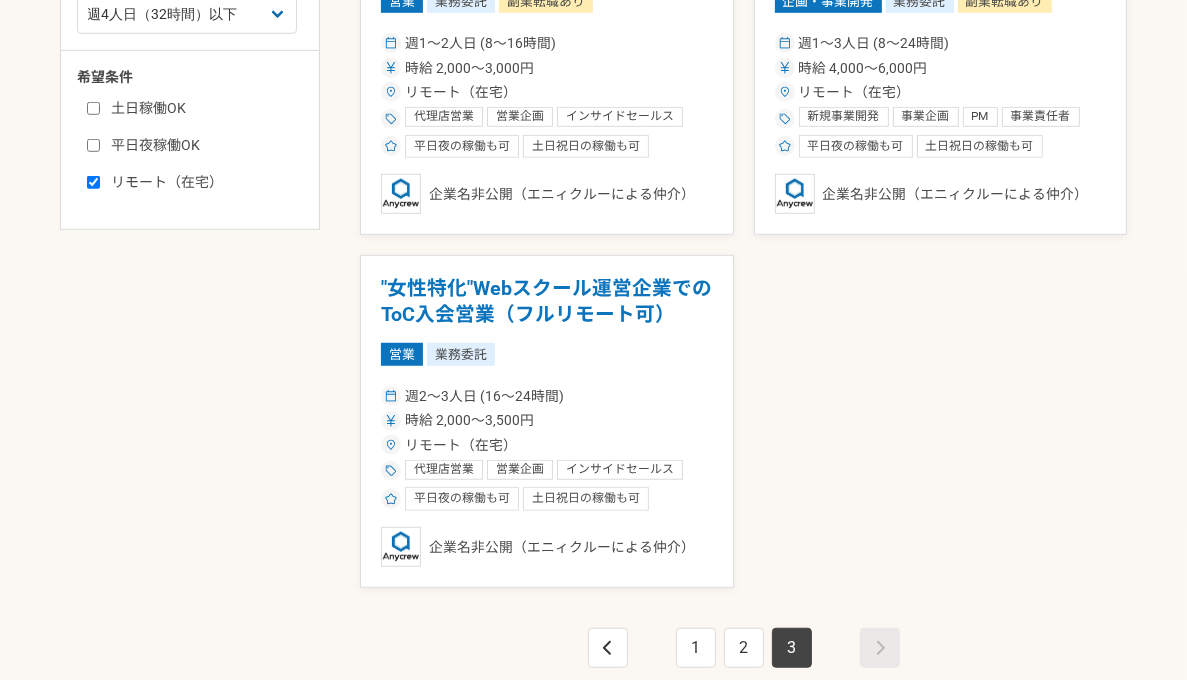 click on "募集中の案件のみ表示 職種 エンジニア デザイナー ライター 営業 マーケティング 企画・事業開発 バックオフィス その他 稼働時間 週1人日（8時間）以下 週2人日（16時間）以下 週3人日（24時間）以下 週4人日（32時間）以下 週5人日（40時間）以下 希望条件 土日稼働OK 平日夜稼働OK リモート（在宅） 【急成長スタートアップ】DXファームベンチャー　広告マネージャー マーケティング 業務委託 週1〜3人日 (8〜24時間) 時給 3,000〜4,000円 リモート（在宅） Google広告 Yahoo!広告 SNS広告 Instagram LINE広告 Facebook広告 Google Analytics Twitter広告 マーケティング戦略 SEM SEO KPIマネジメント リスティング広告 LPO マネジメント チームマネジメント 平日夜の稼働も可 土日祝日の稼働も可 企業名非公開（エニィクルーによる仲介） 営業 業務委託 週1〜2人日 (8〜16時間) 営業 SFA CRM" at bounding box center (593, 149) 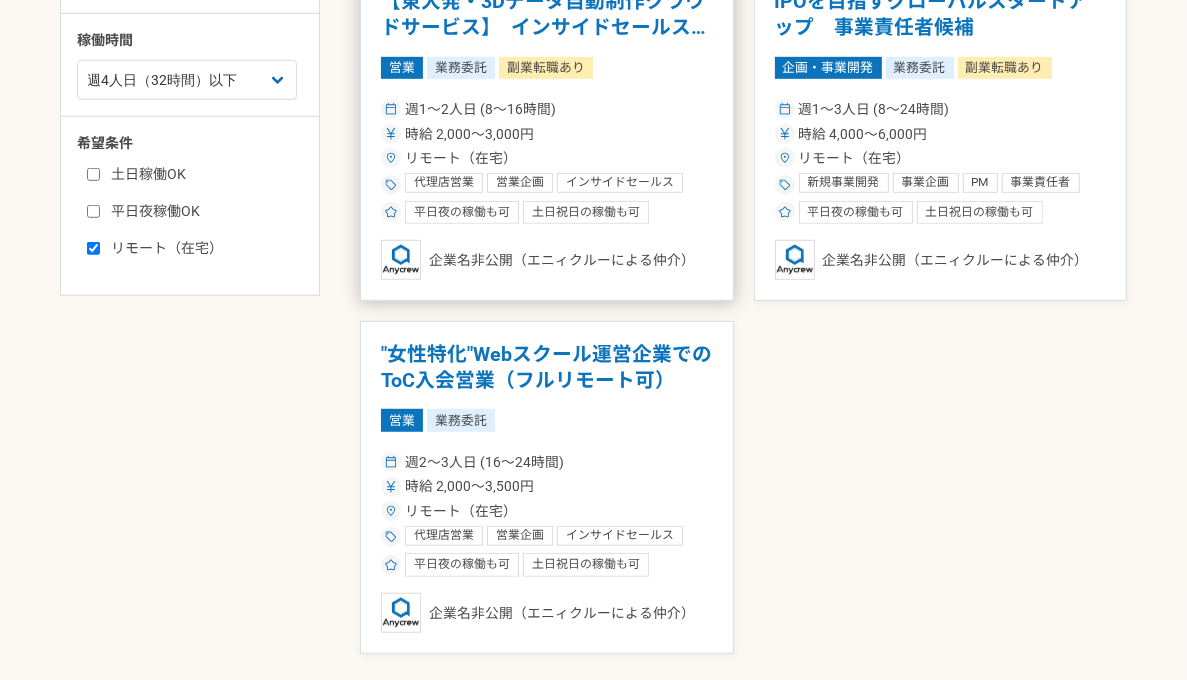 scroll, scrollTop: 900, scrollLeft: 0, axis: vertical 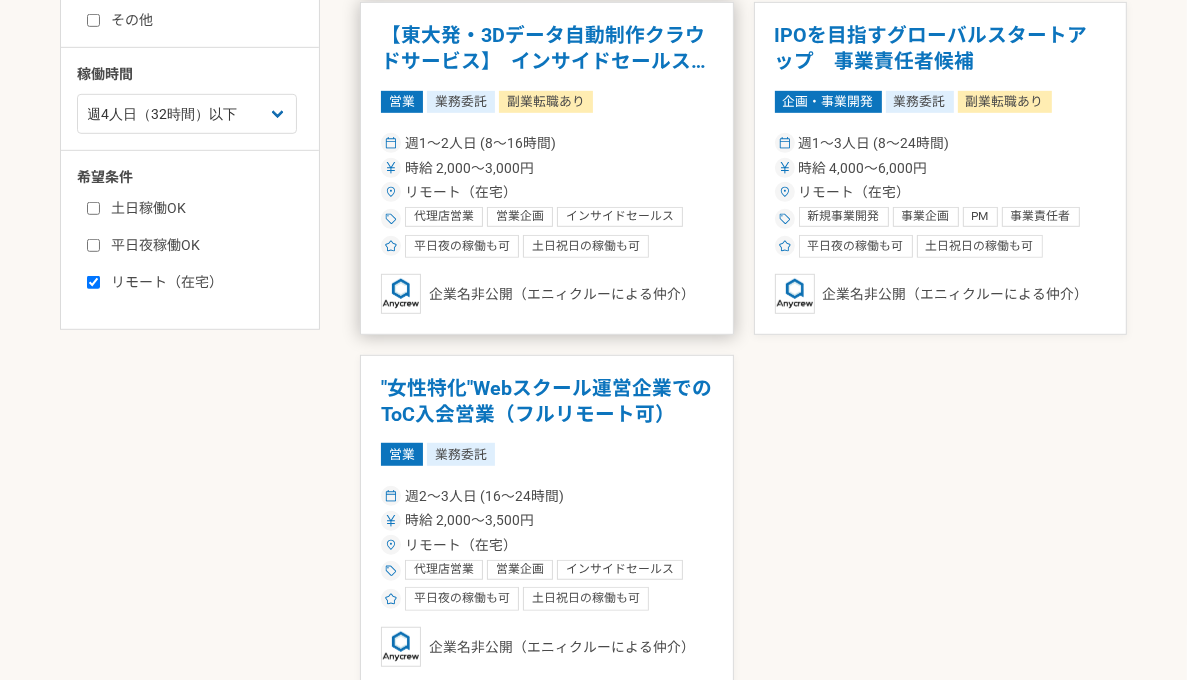 click on "【東大発・3Dデータ自動制作クラウドサービス】　インサイドセールス＆商談担当" at bounding box center [547, 48] 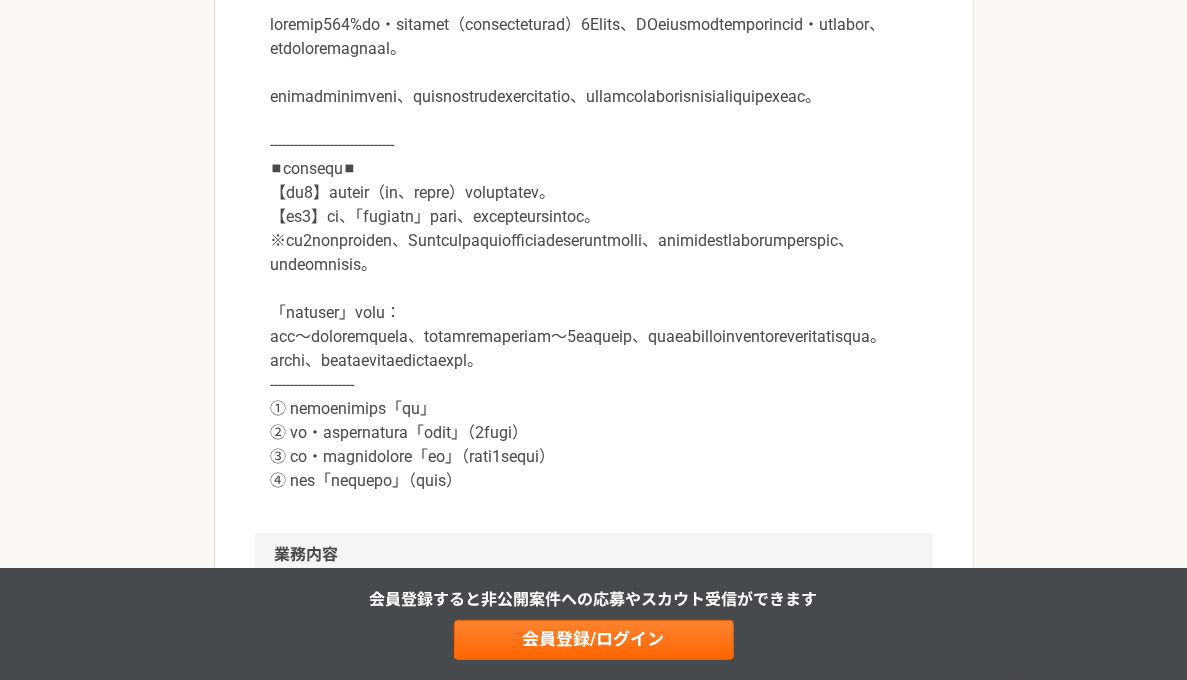 scroll, scrollTop: 1000, scrollLeft: 0, axis: vertical 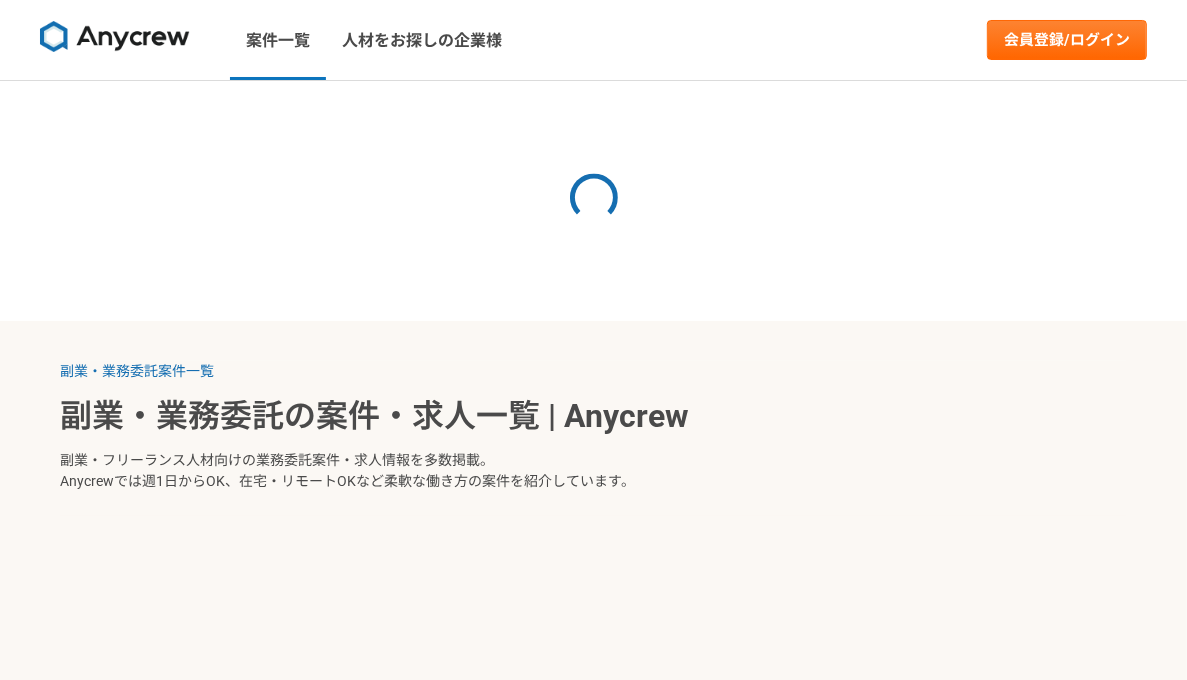 select on "4" 